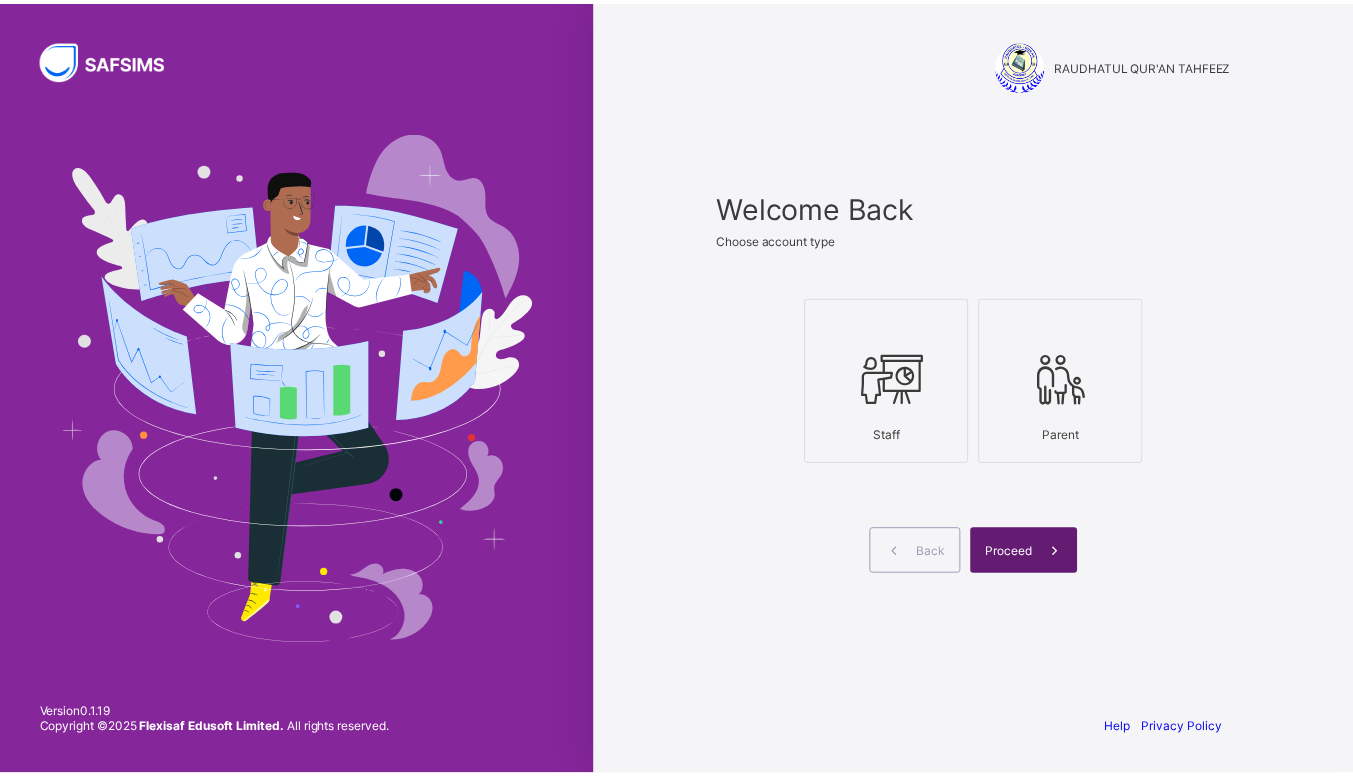 scroll, scrollTop: 0, scrollLeft: 0, axis: both 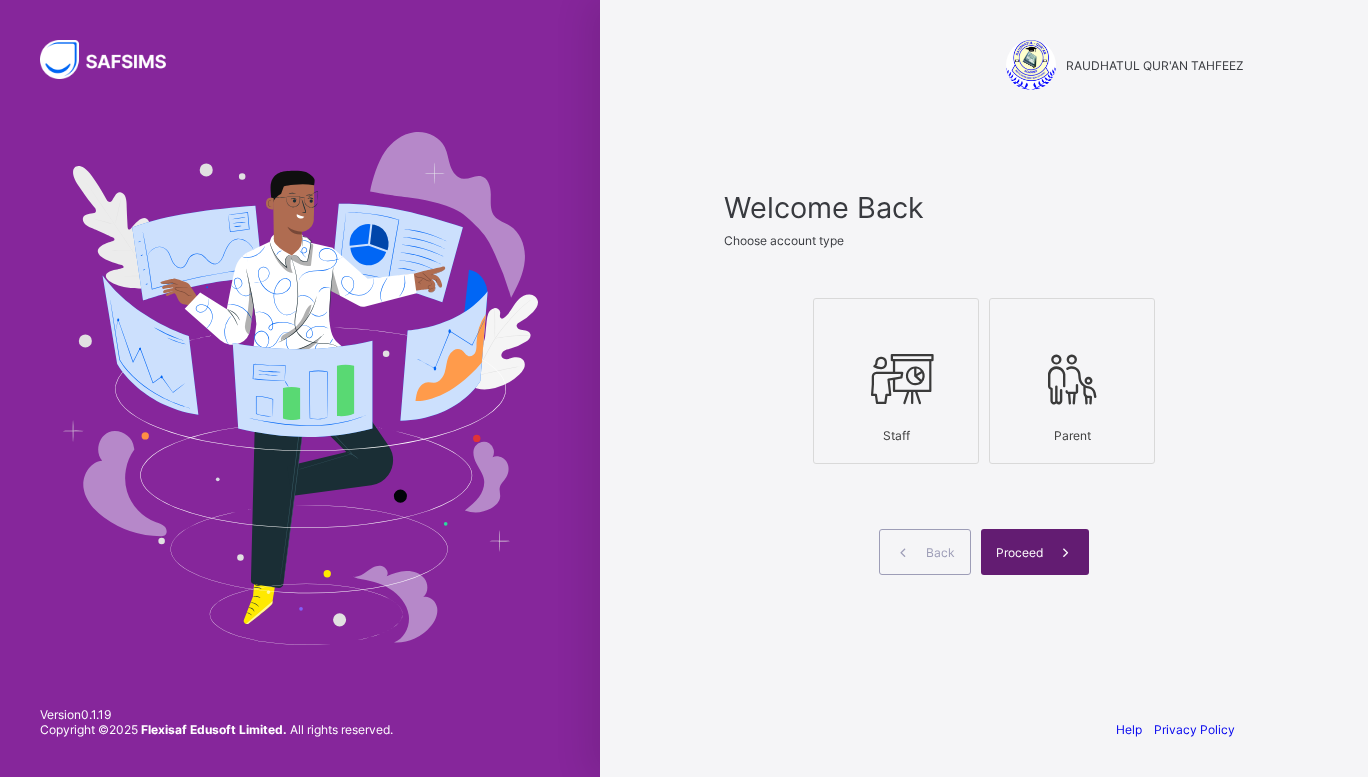 click at bounding box center [1065, 552] 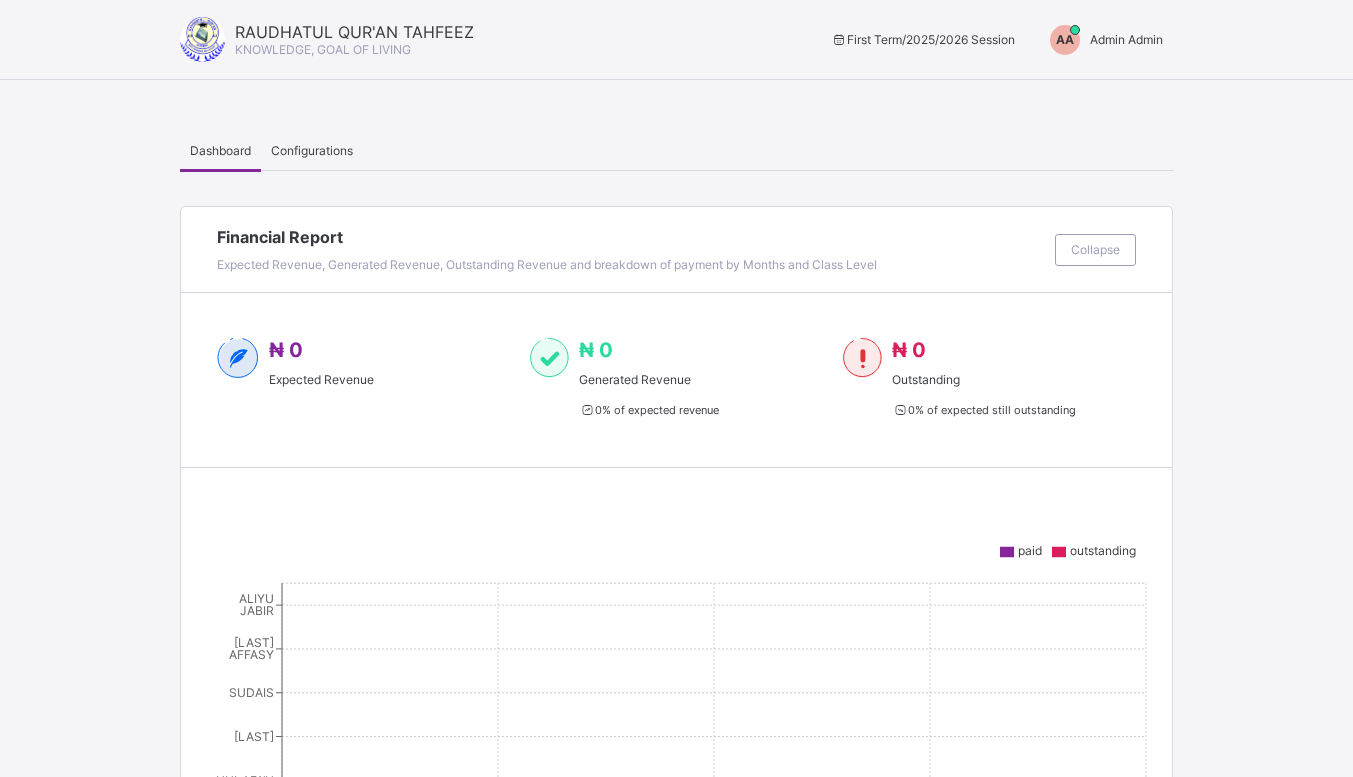 click on "Admin Admin" at bounding box center [1126, 39] 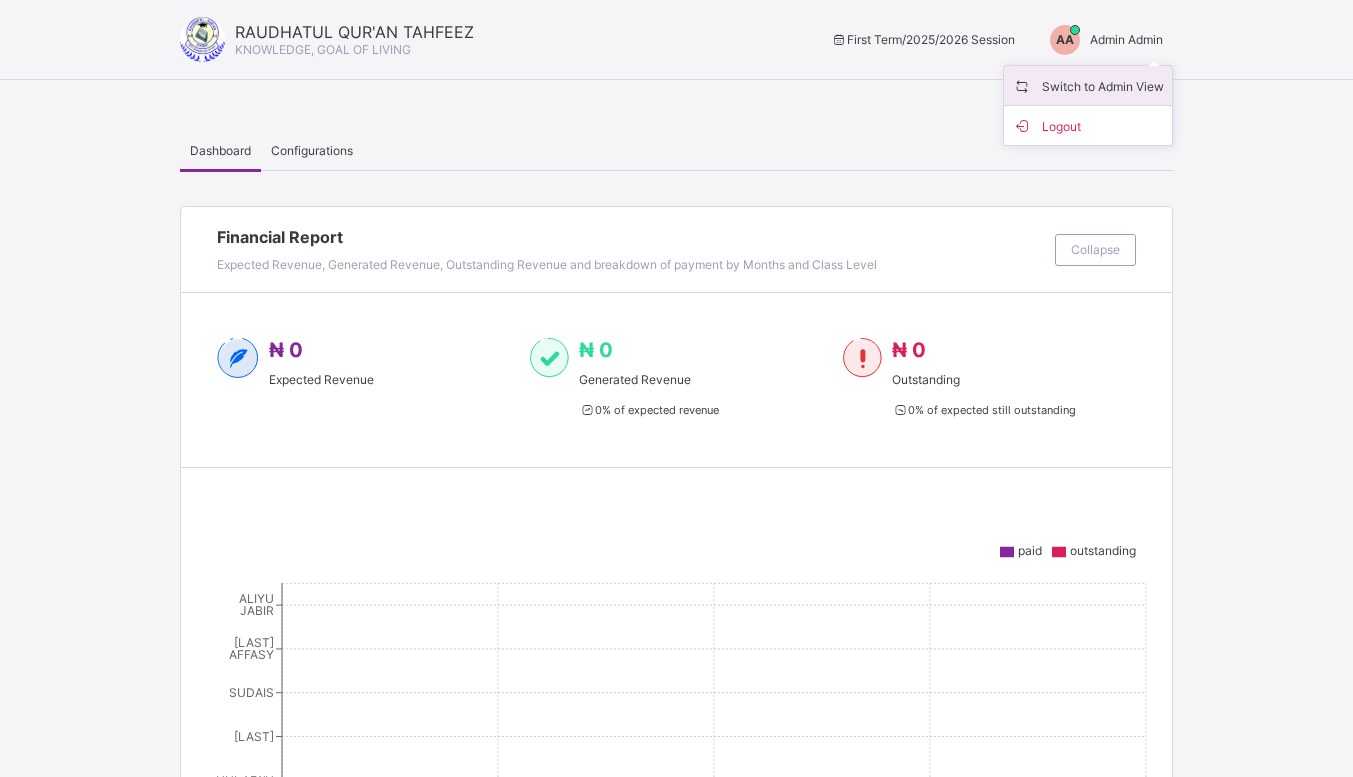 click on "Switch to Admin View" at bounding box center (1088, 85) 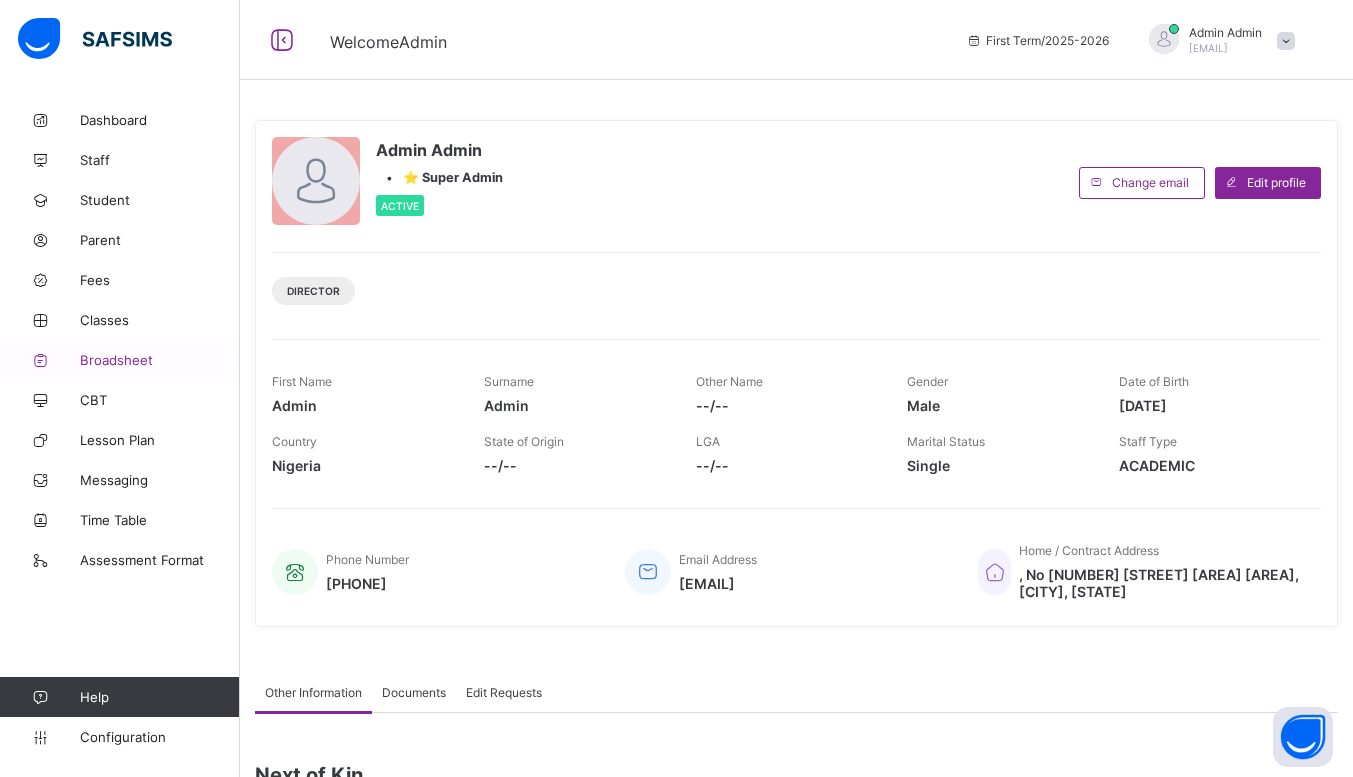 click on "Broadsheet" at bounding box center (160, 360) 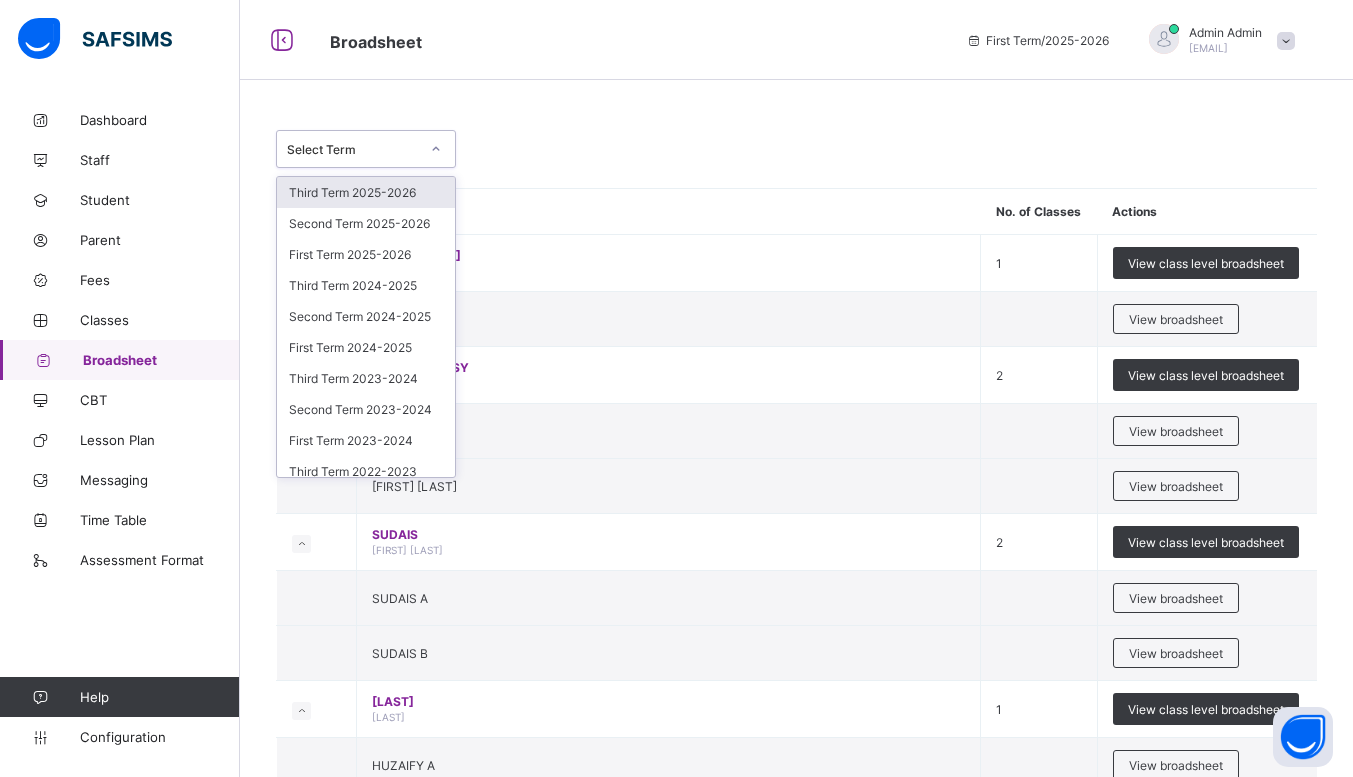 click on "Select Term" at bounding box center [353, 149] 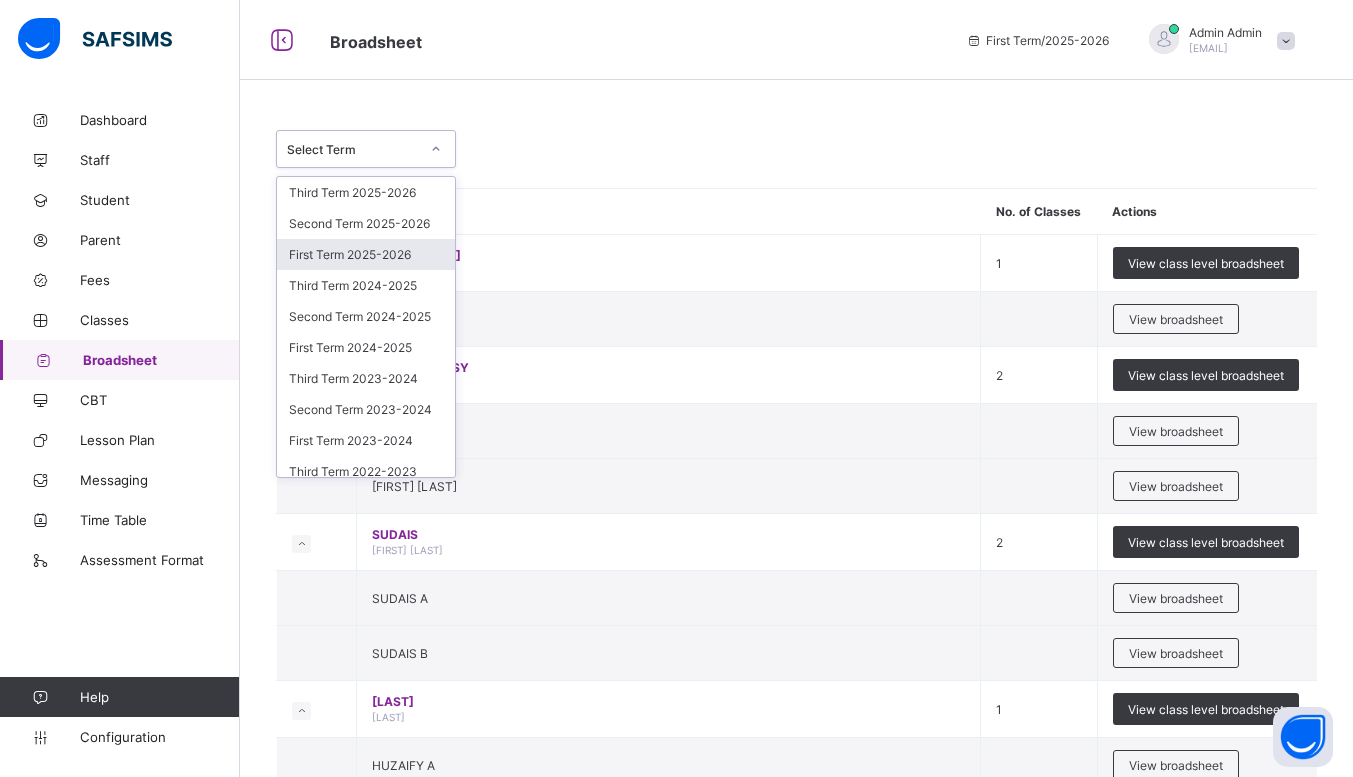 click on "Dashboard Staff Student Parent Fees Classes Broadsheet CBT Lesson Plan Messaging Time Table Assessment Format   Help   Configuration" at bounding box center [120, 428] 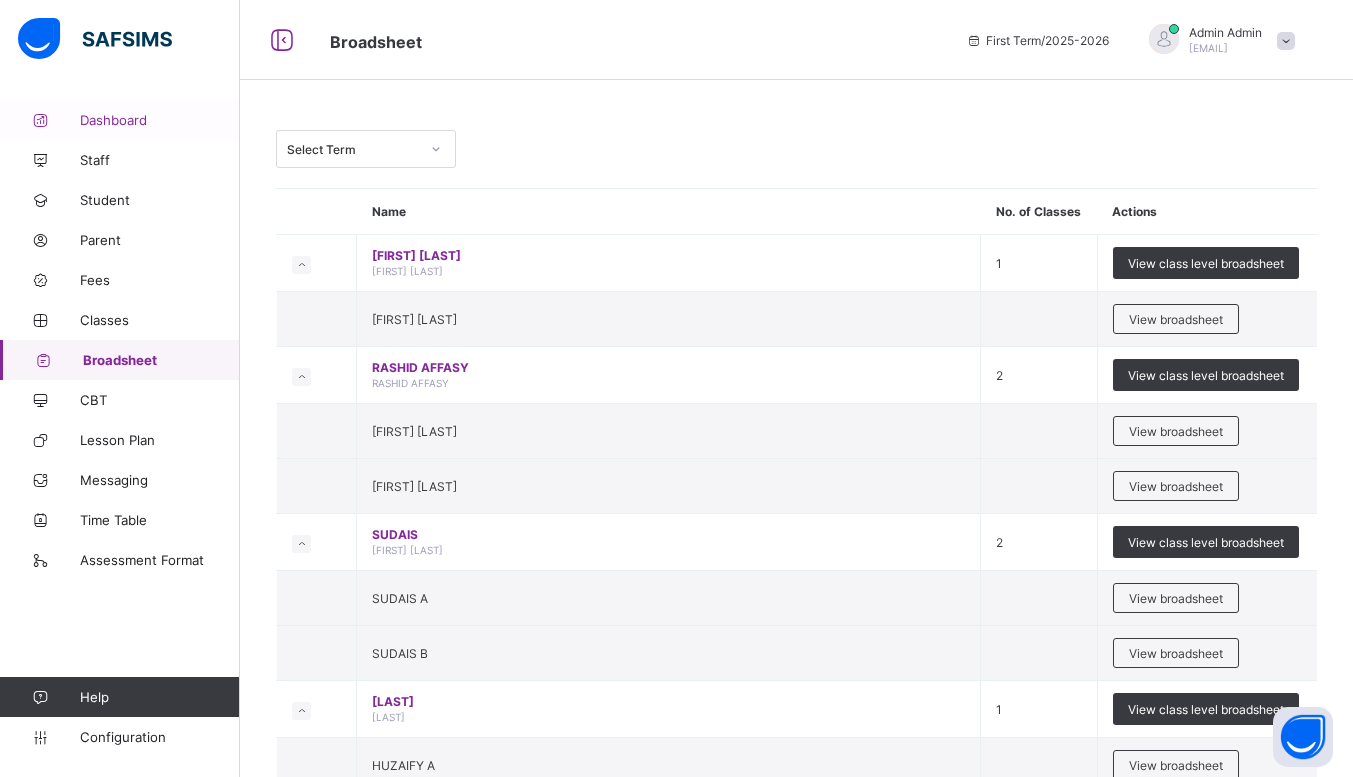 click on "Dashboard" at bounding box center (120, 120) 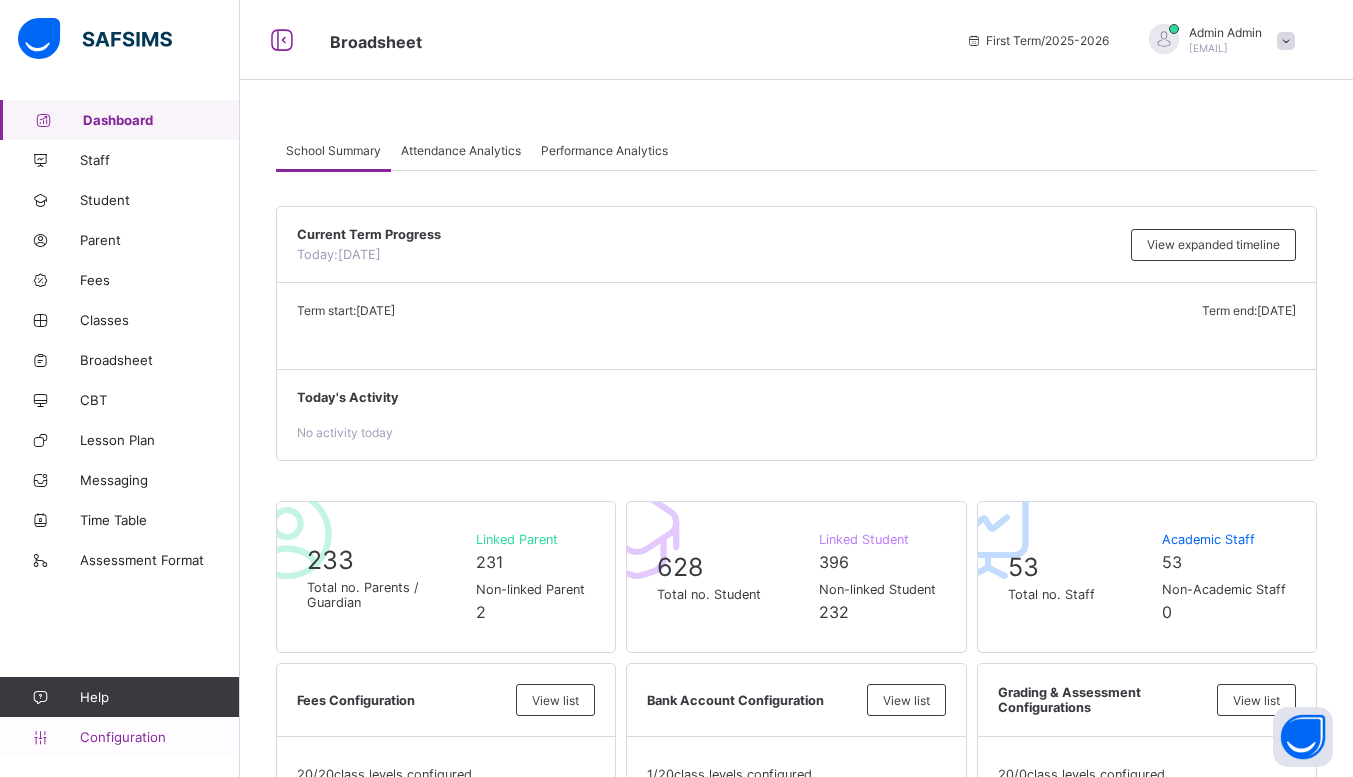 click on "Configuration" at bounding box center [159, 737] 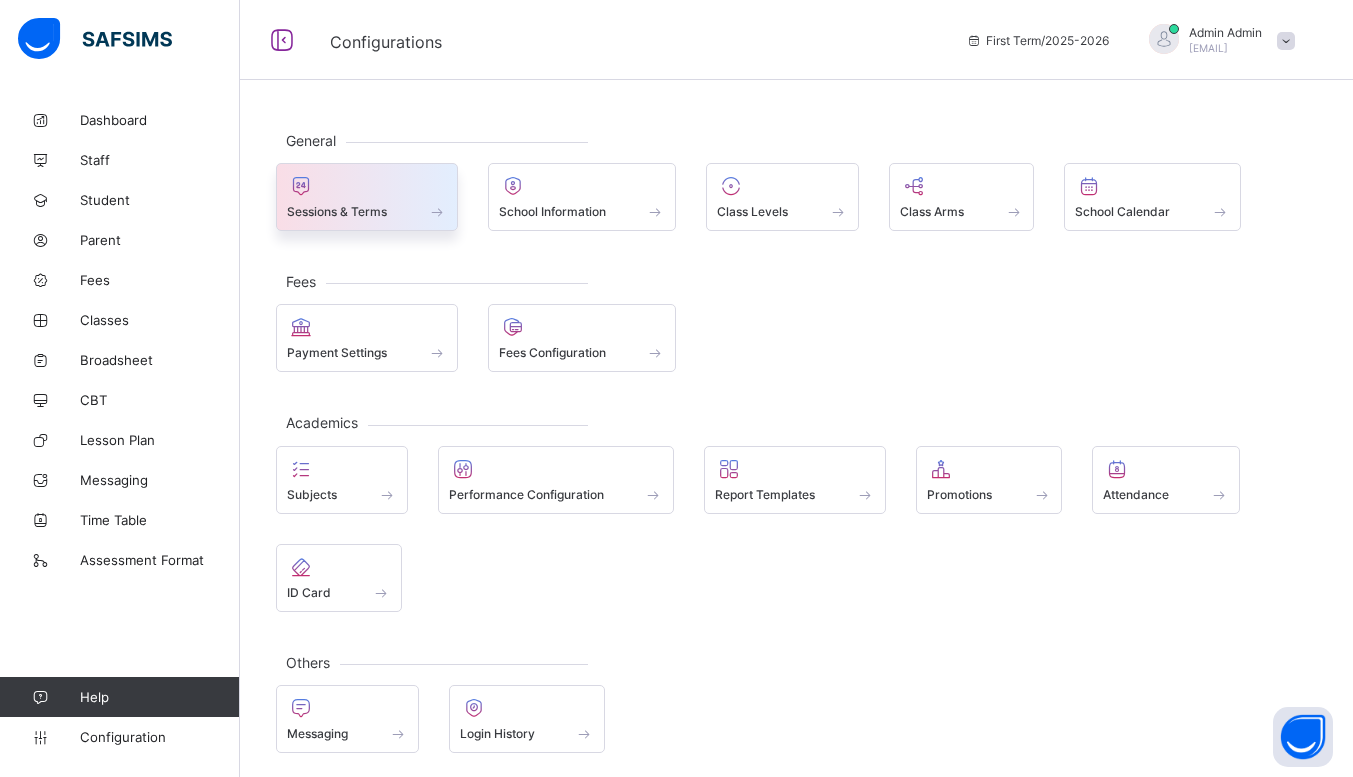 click on "Sessions & Terms" at bounding box center [337, 211] 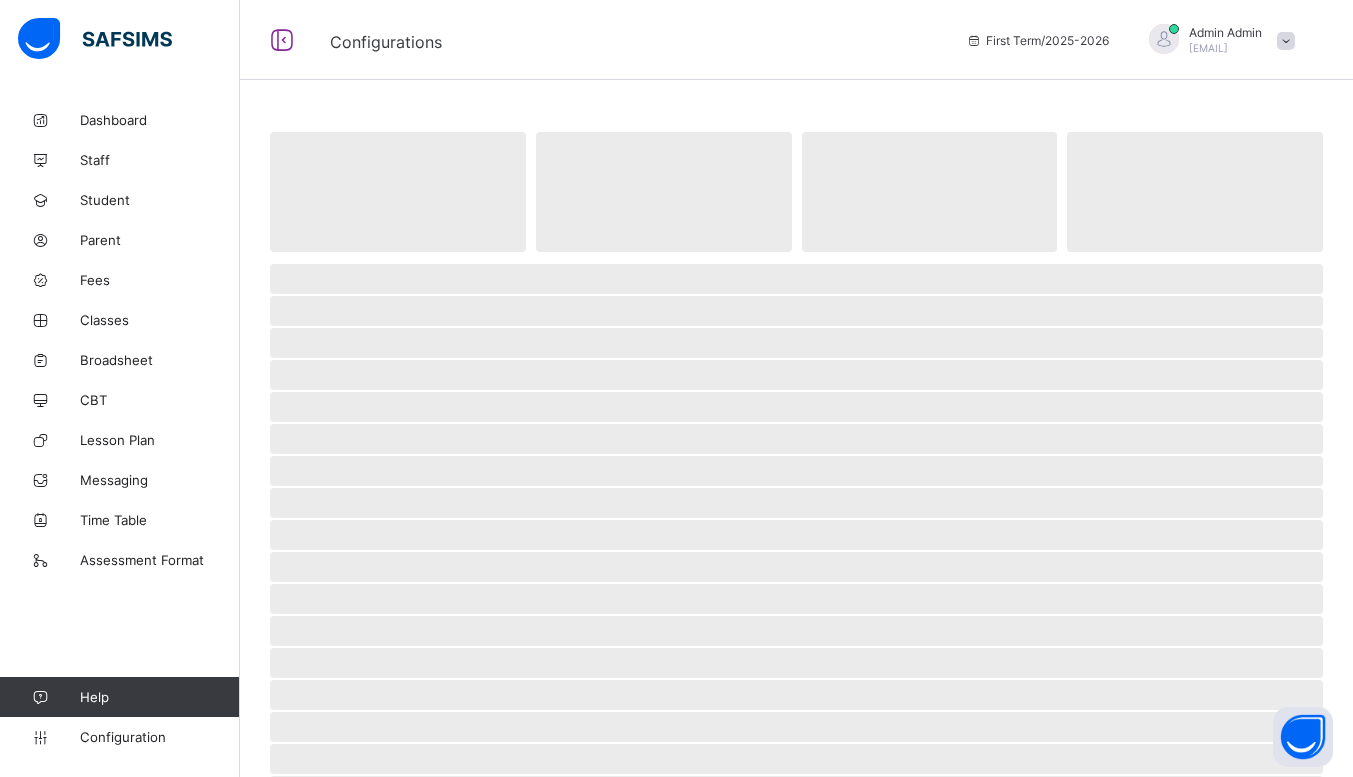 click on "‌" at bounding box center (398, 192) 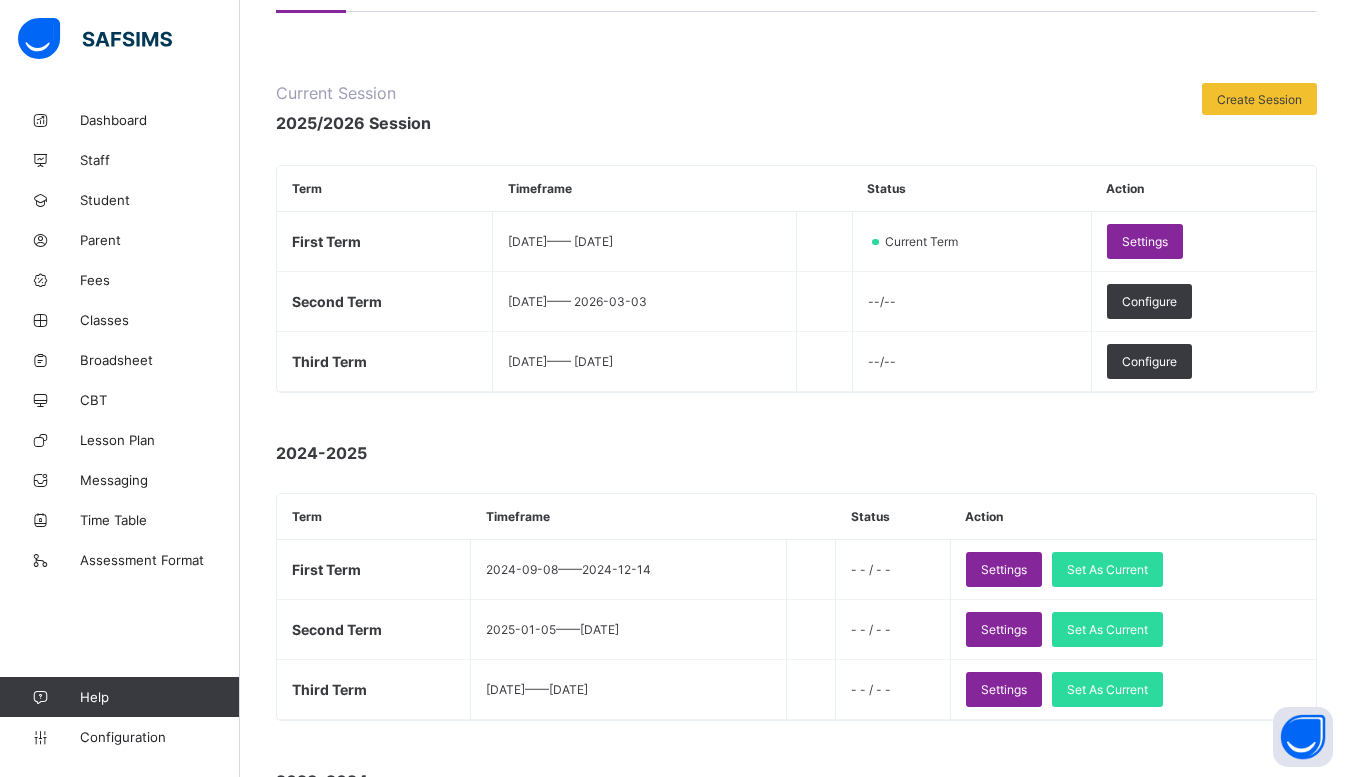 scroll, scrollTop: 195, scrollLeft: 0, axis: vertical 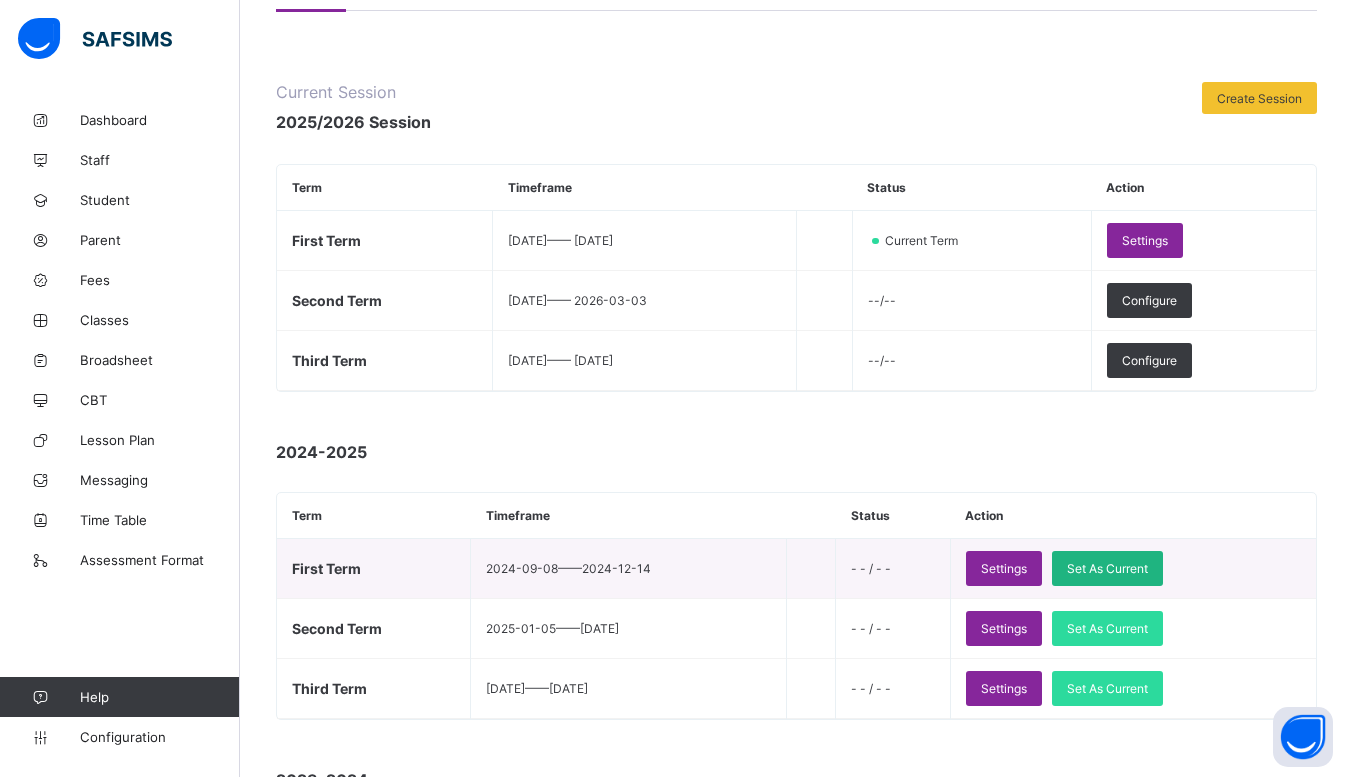 click on "Set As Current" at bounding box center [1107, 568] 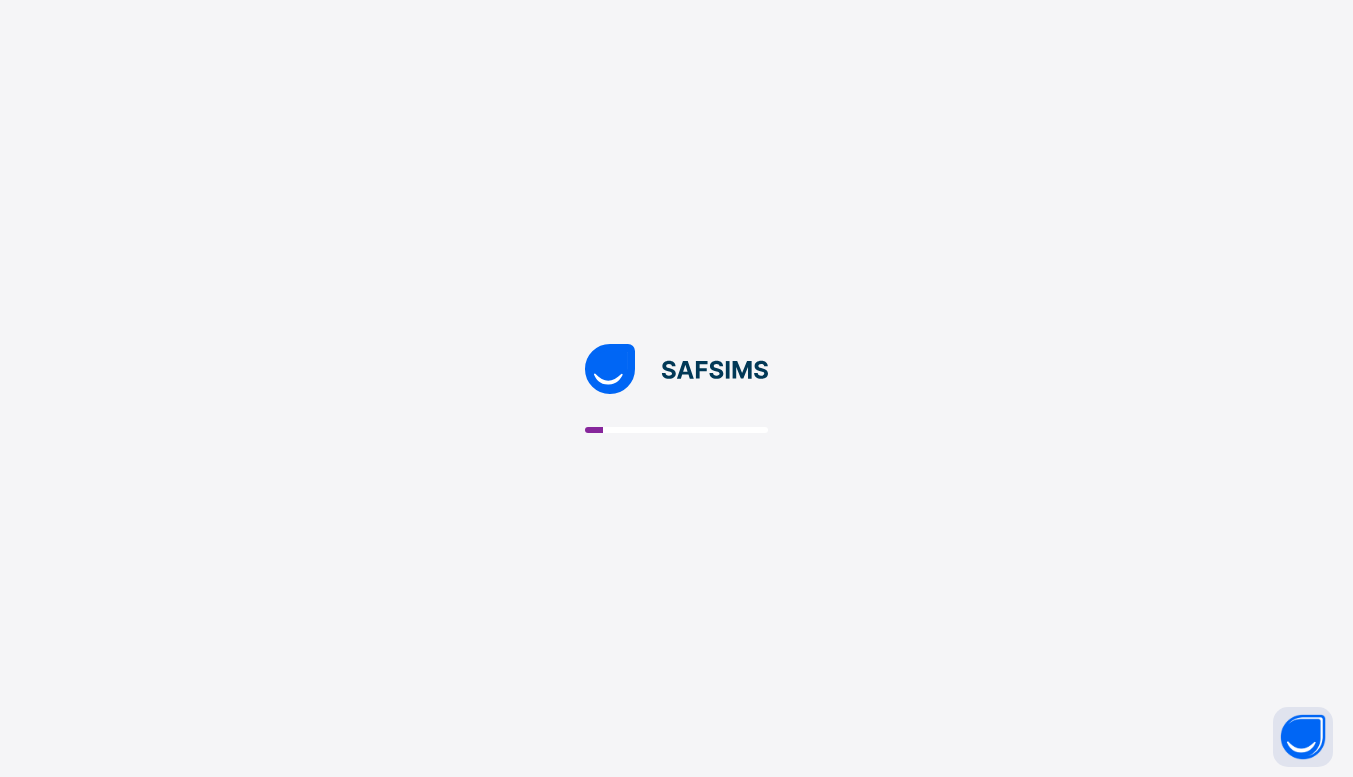 scroll, scrollTop: 0, scrollLeft: 0, axis: both 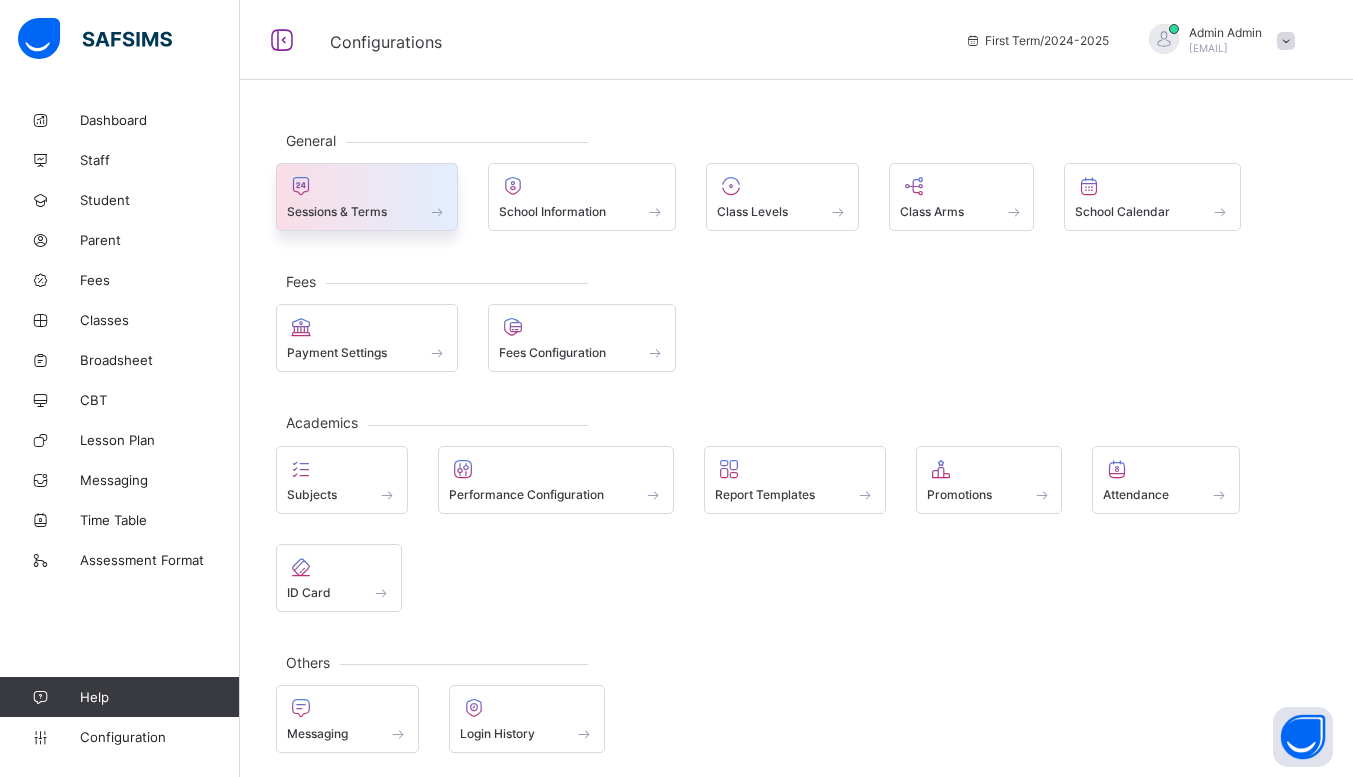 click on "Sessions & Terms" at bounding box center [337, 211] 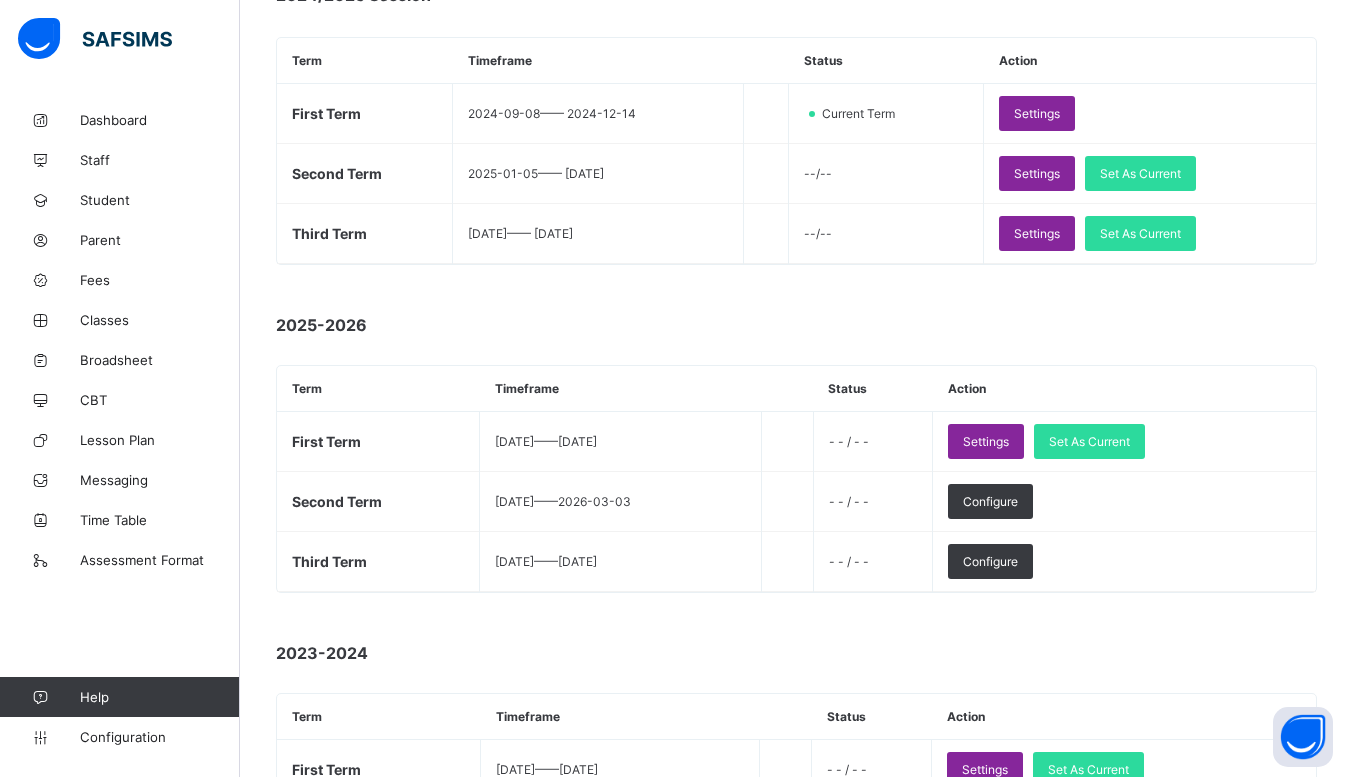 scroll, scrollTop: 323, scrollLeft: 0, axis: vertical 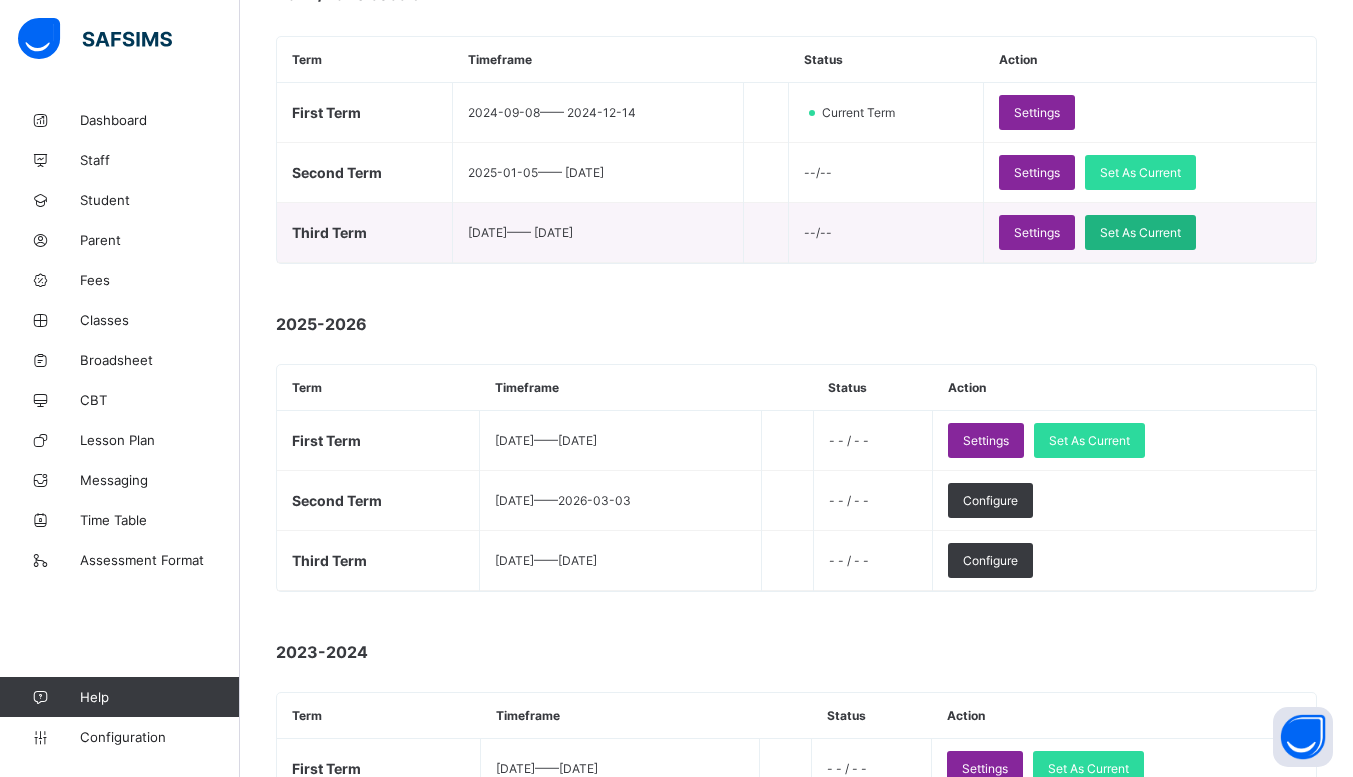 click on "Set As Current" at bounding box center (1140, 232) 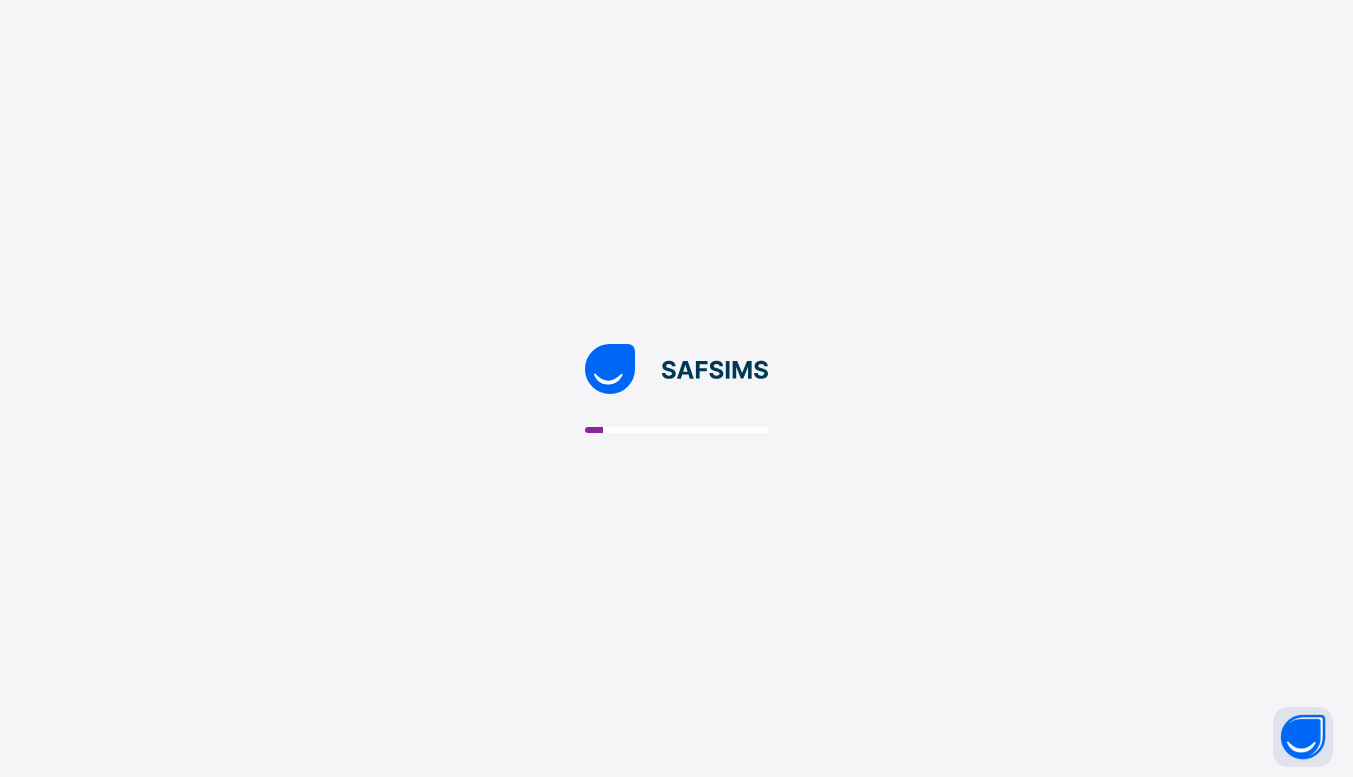 scroll, scrollTop: 0, scrollLeft: 0, axis: both 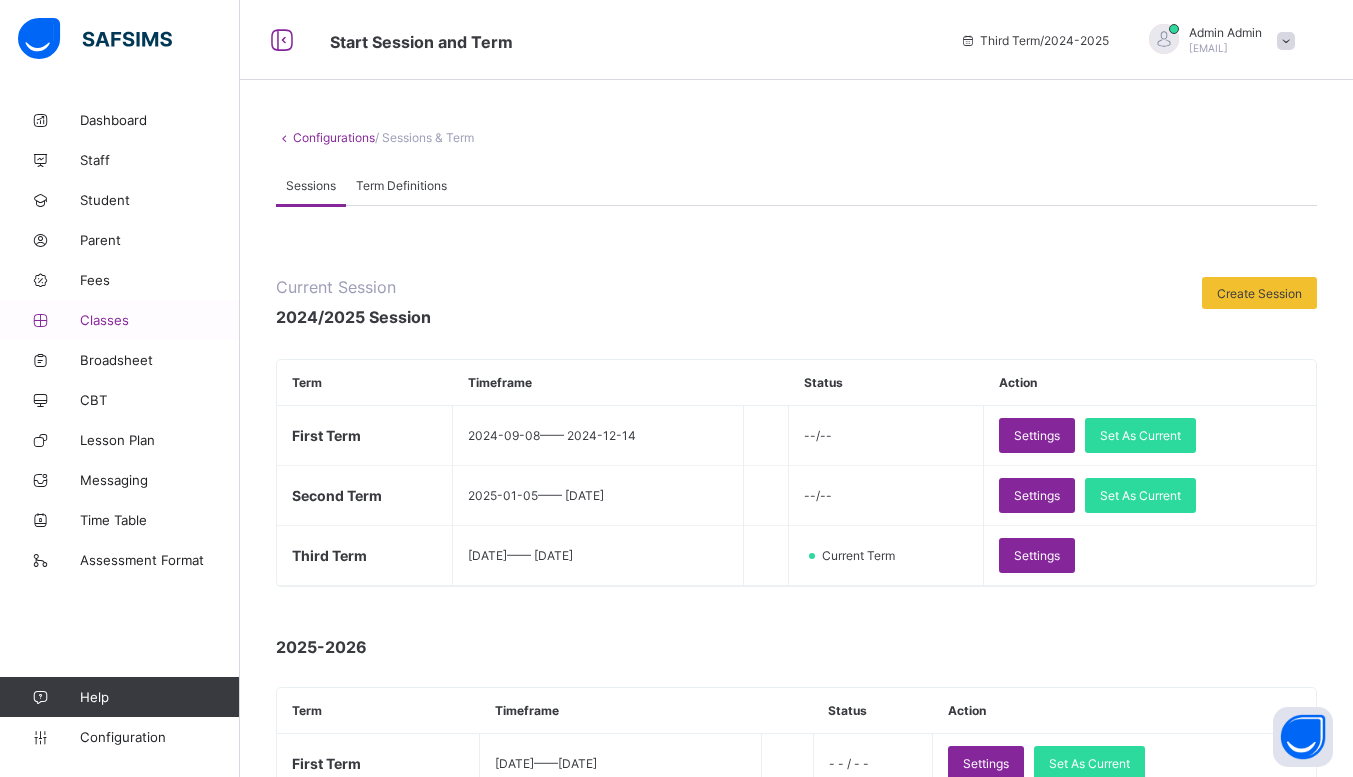 click on "Classes" at bounding box center (160, 320) 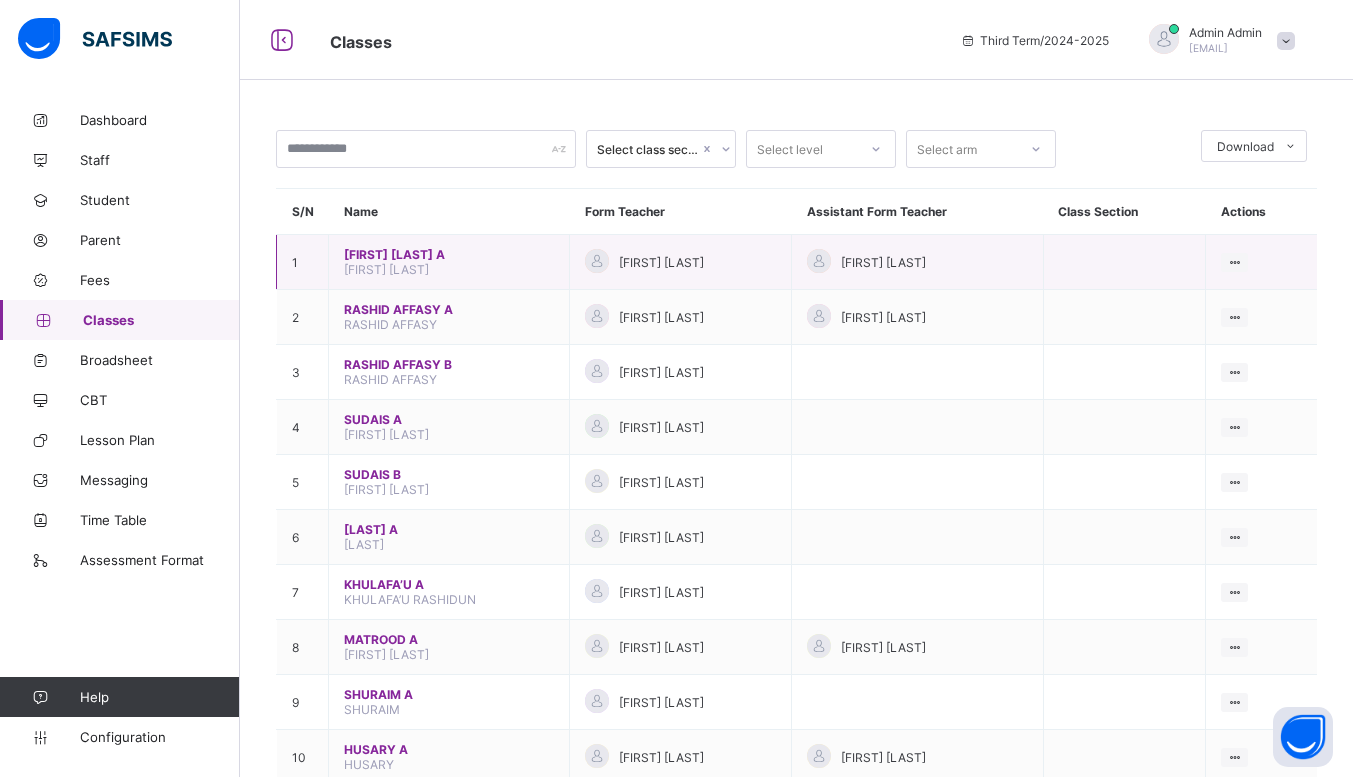 click on "[FIRST] [LAST]" at bounding box center [449, 254] 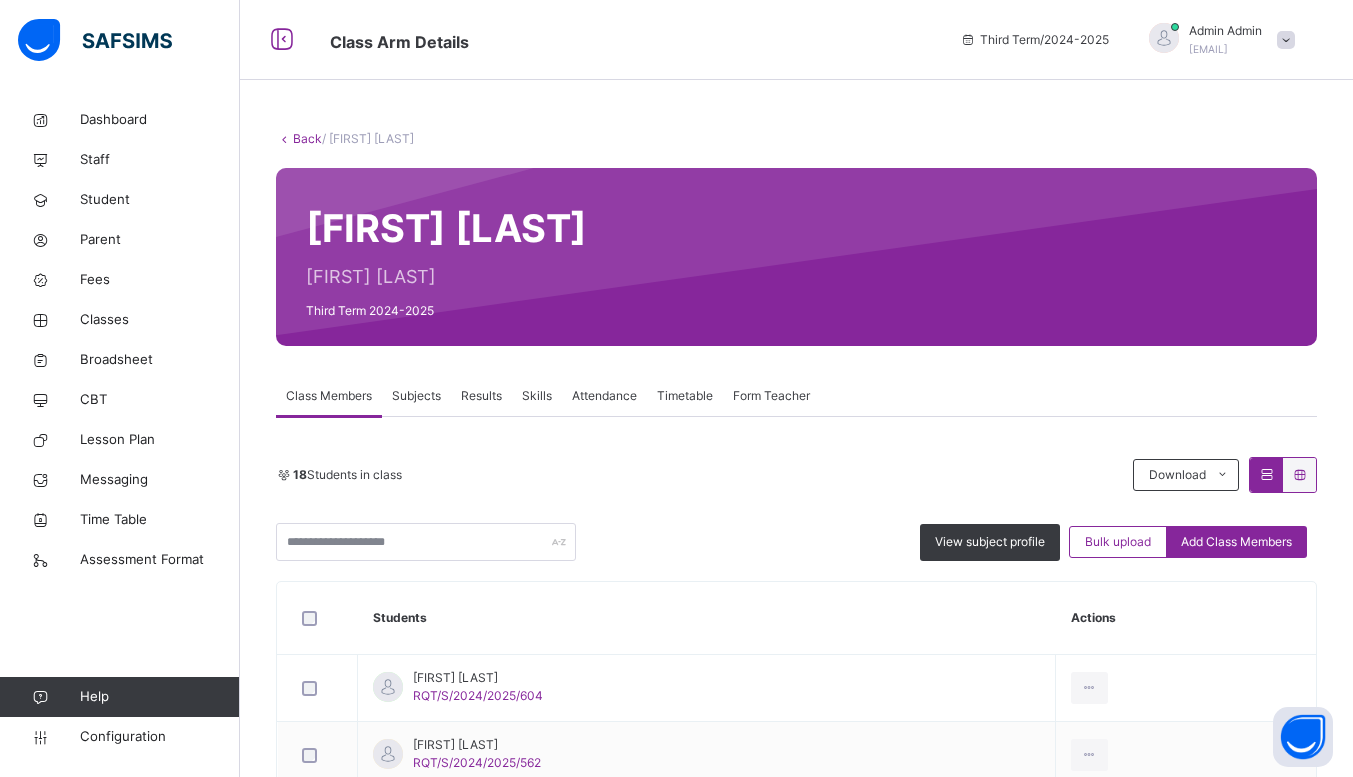 scroll, scrollTop: 422, scrollLeft: 0, axis: vertical 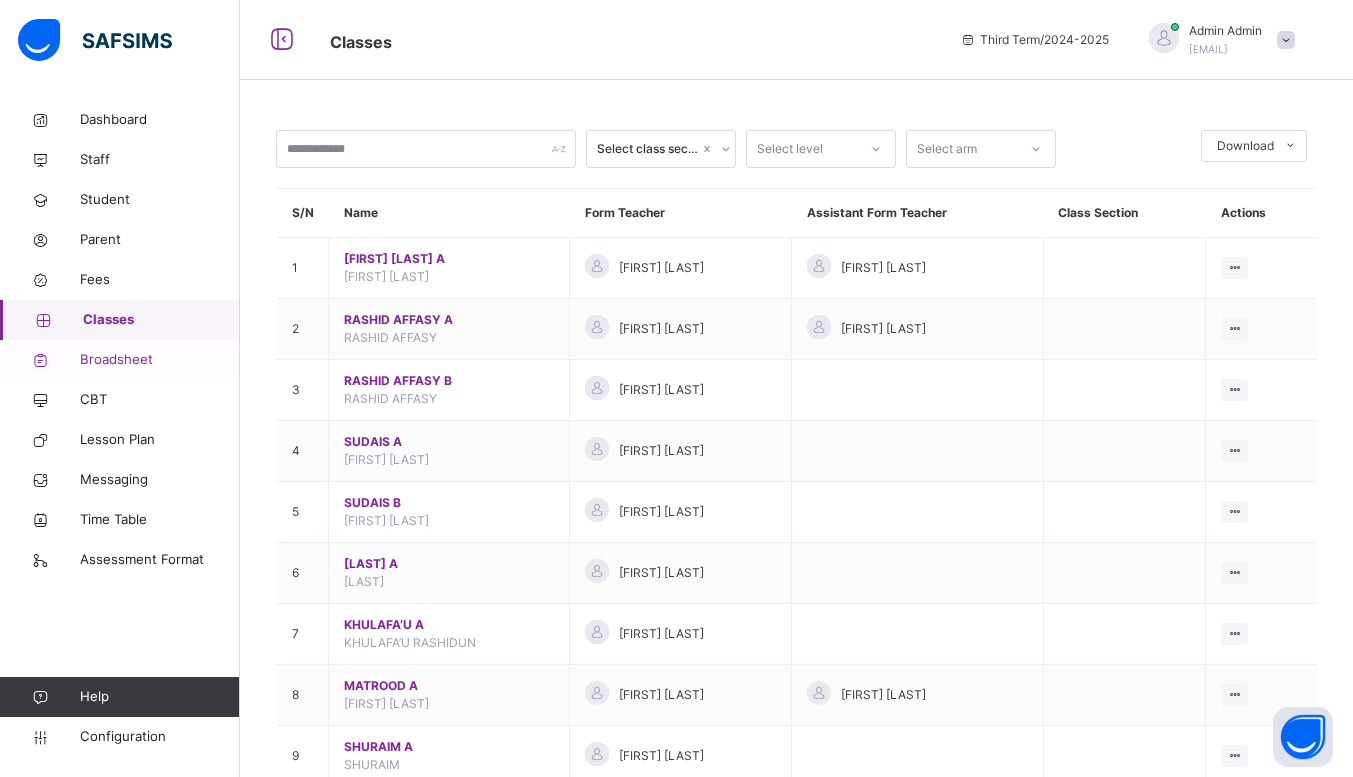 click on "Broadsheet" at bounding box center [160, 360] 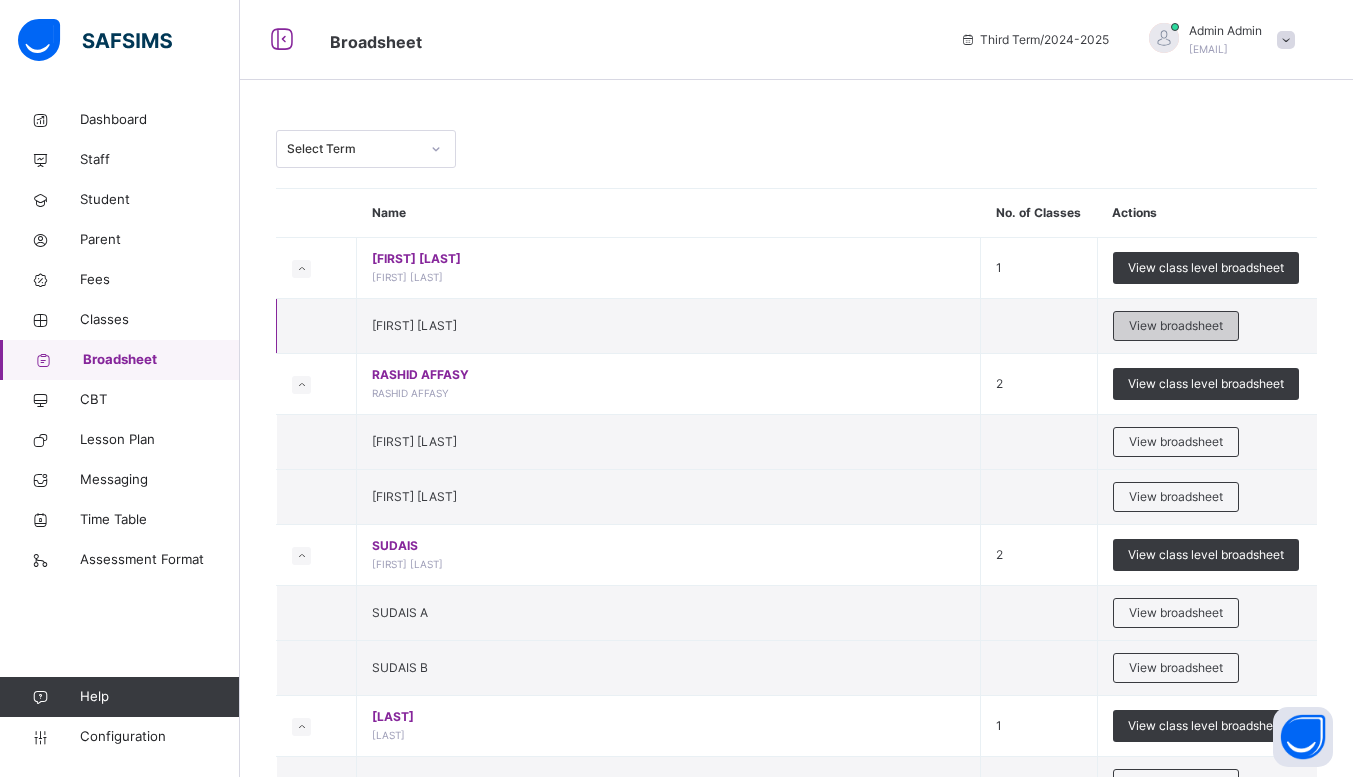 click on "View broadsheet" at bounding box center [1176, 326] 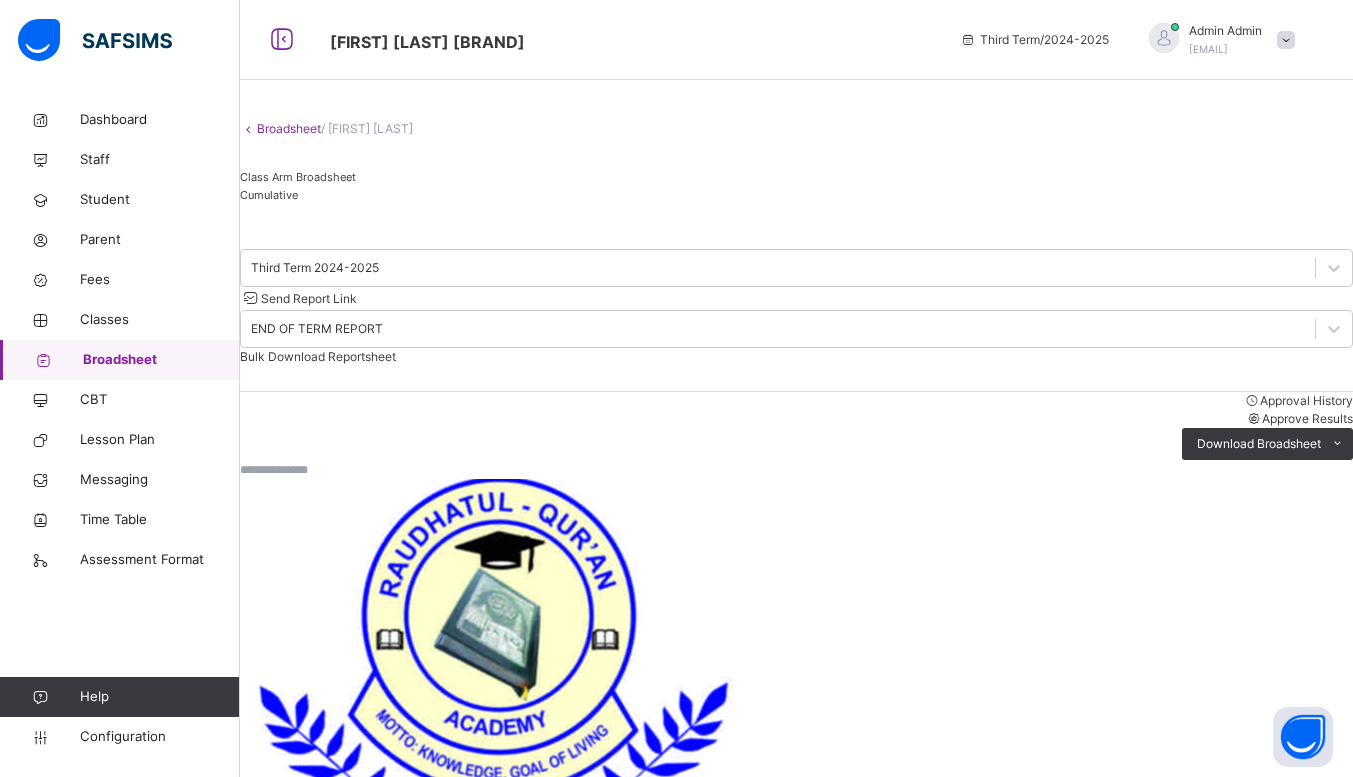 scroll, scrollTop: 0, scrollLeft: 0, axis: both 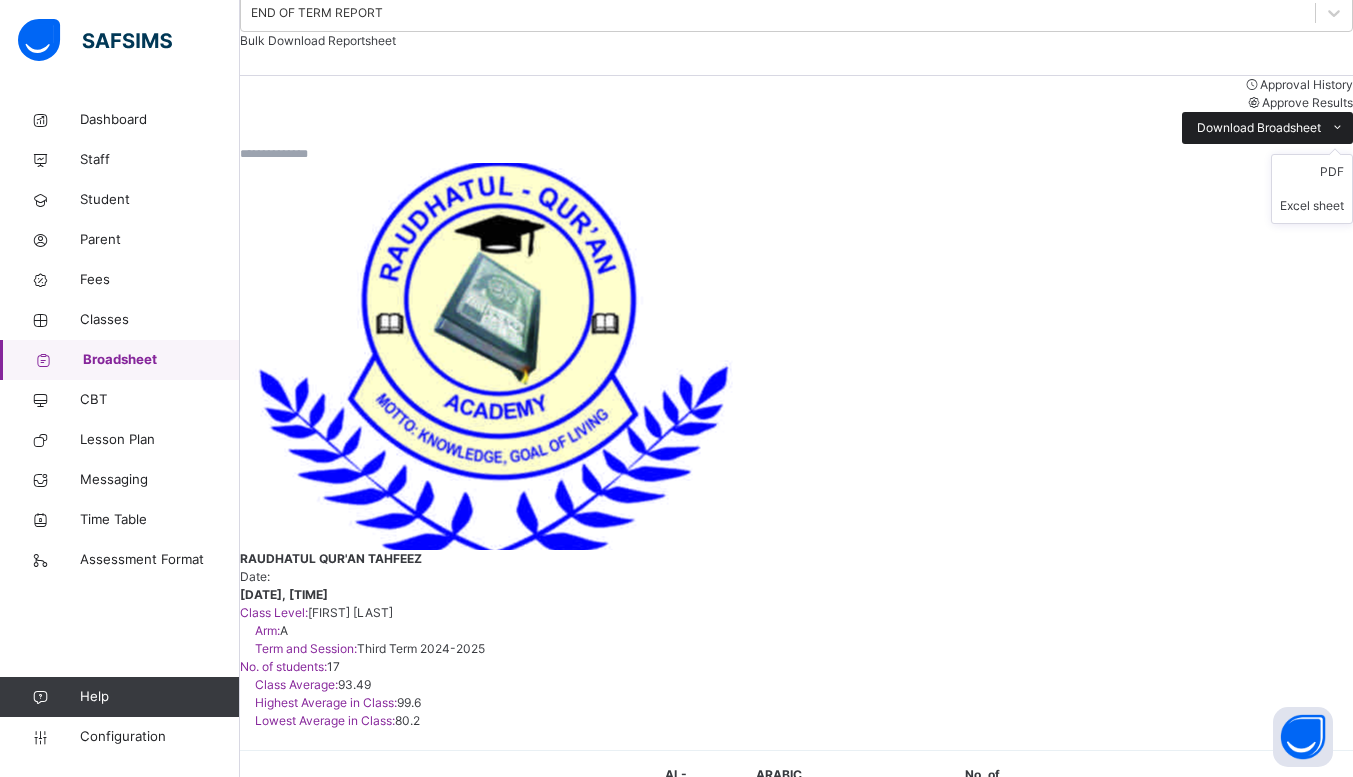 click on "Download Broadsheet" at bounding box center [1259, 128] 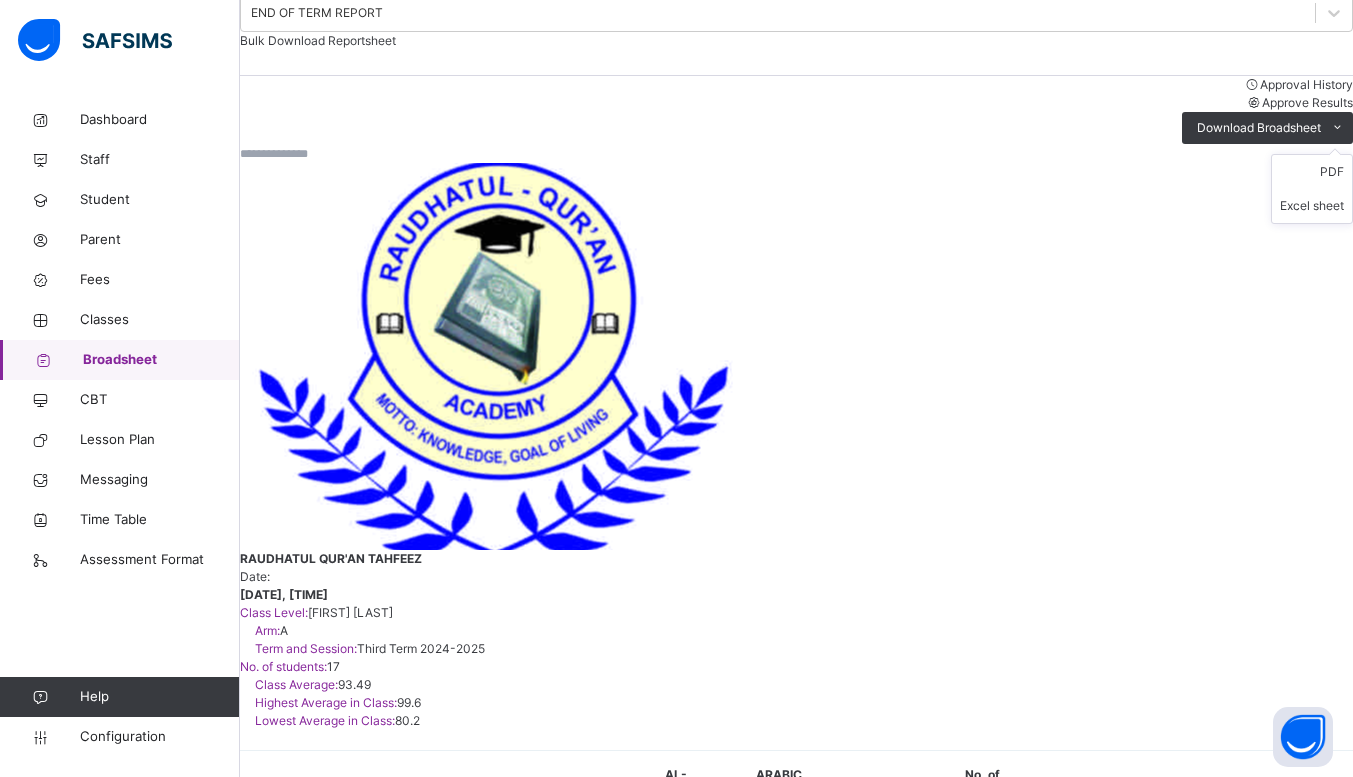 click on "PDF Excel sheet" at bounding box center [1312, 189] 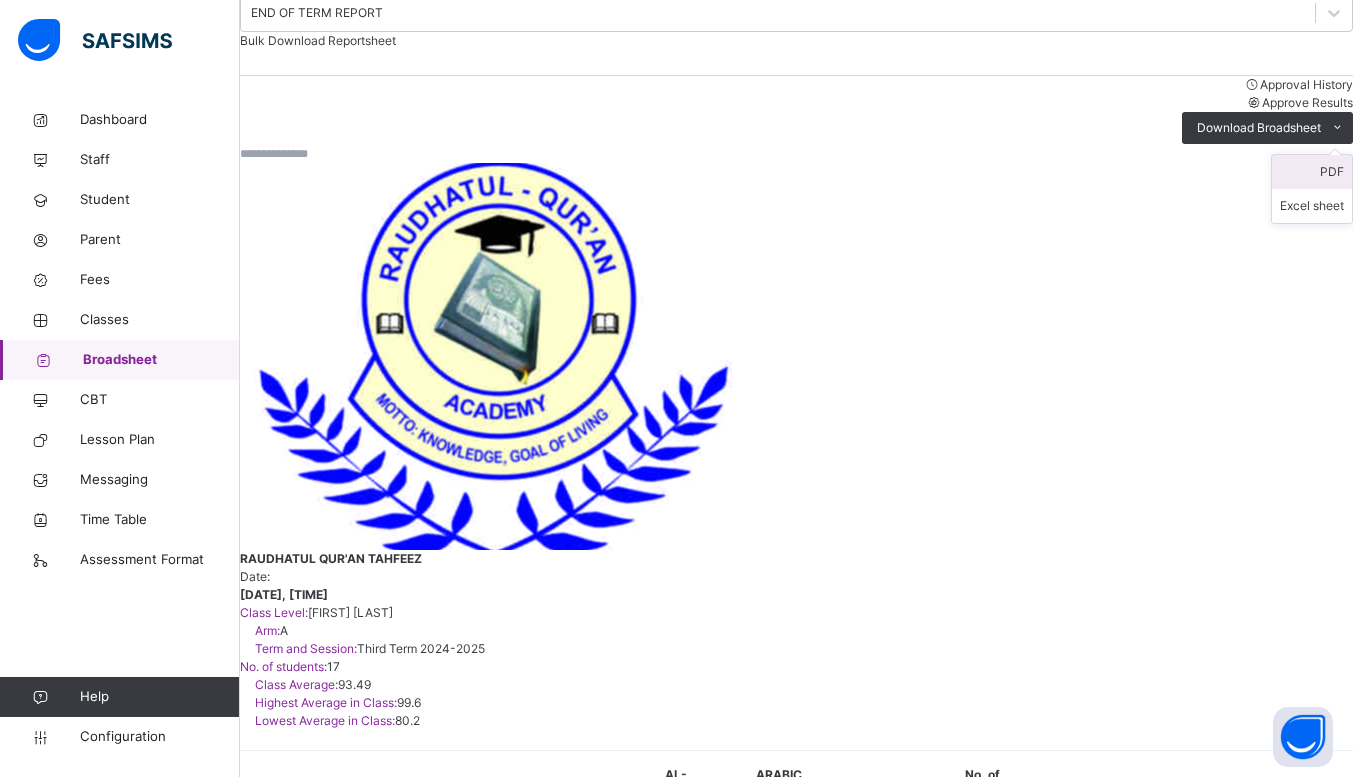 click on "PDF" at bounding box center [1312, 172] 